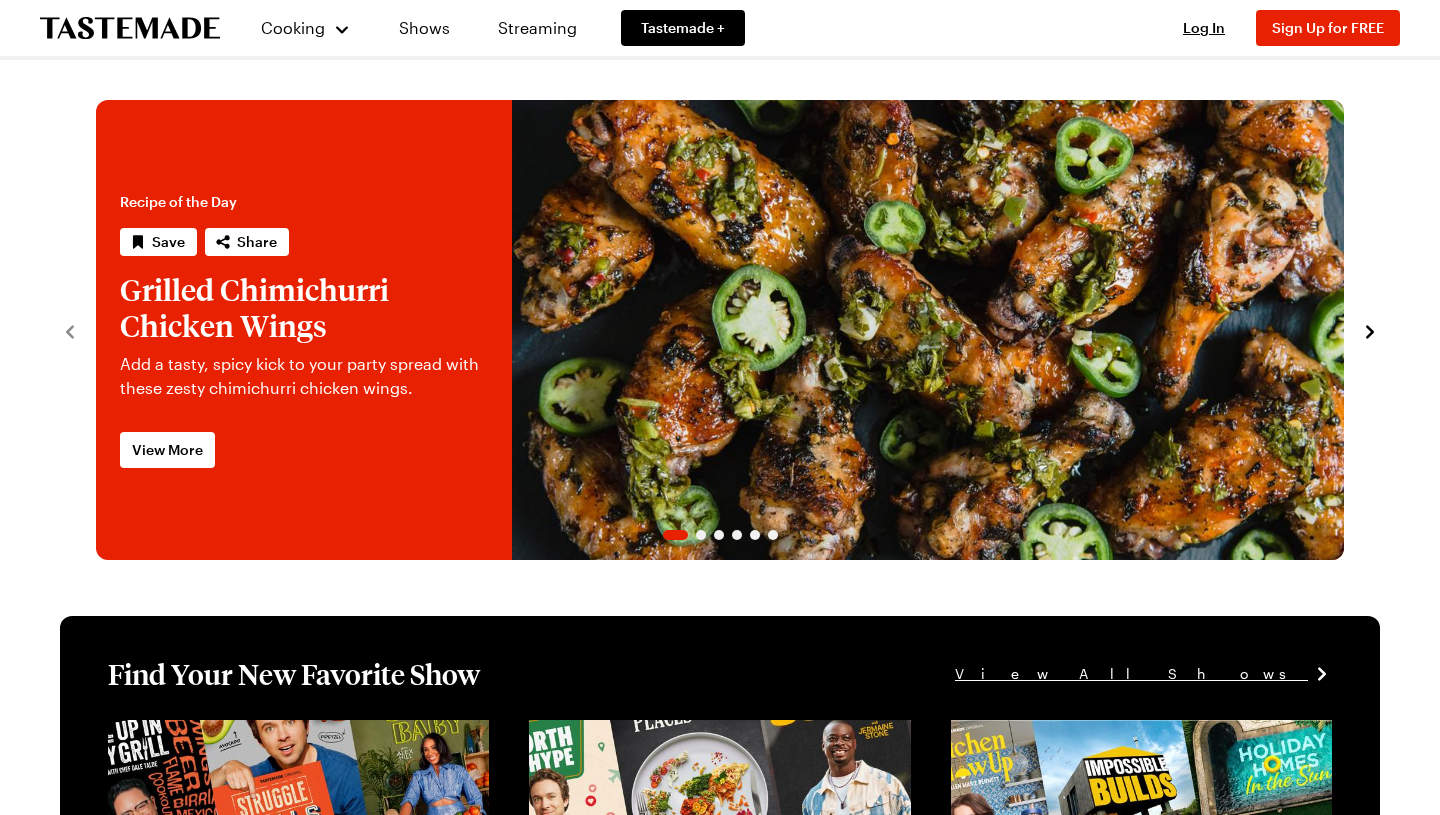 scroll, scrollTop: 0, scrollLeft: 0, axis: both 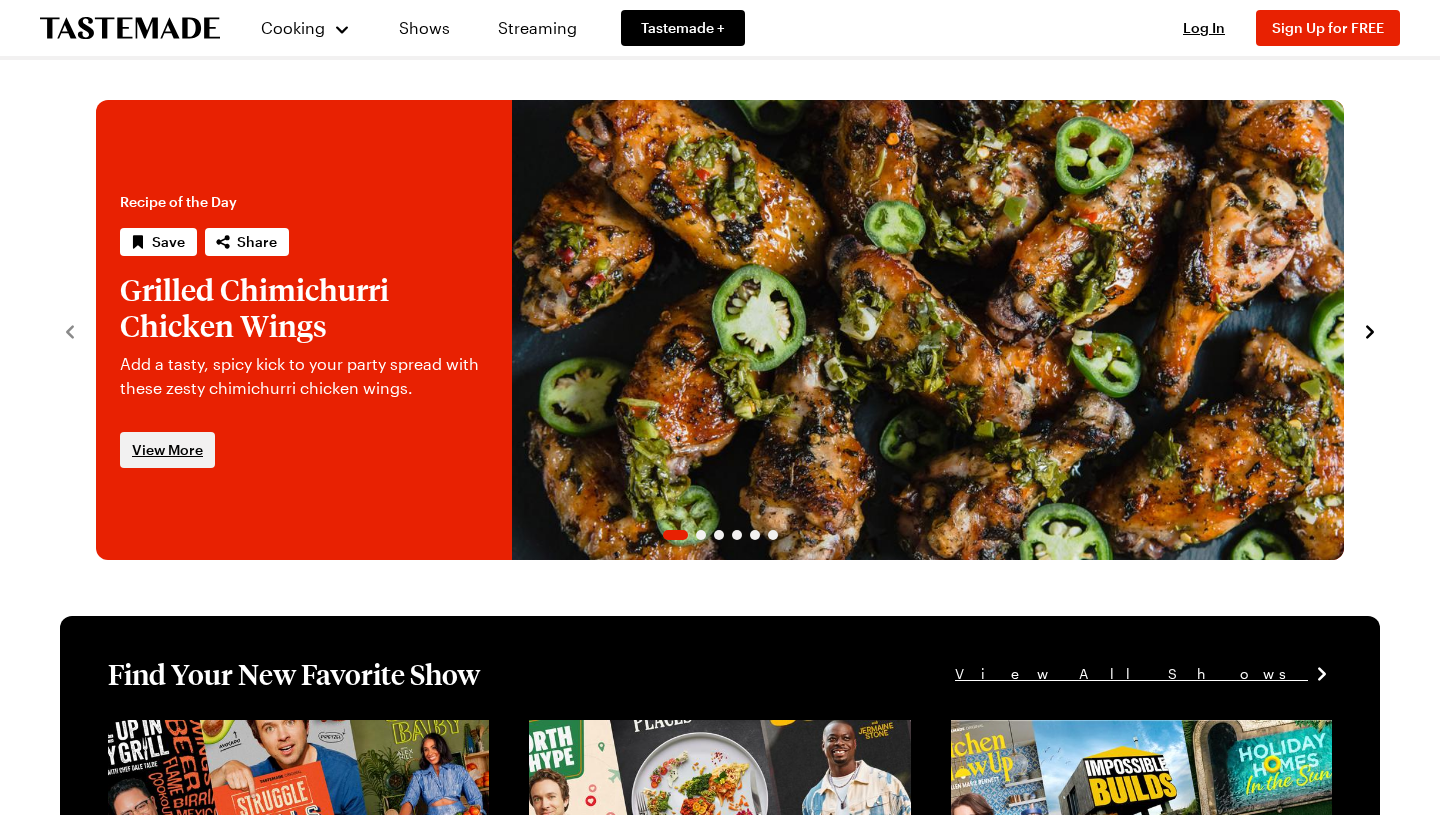 click on "View More" at bounding box center [167, 450] 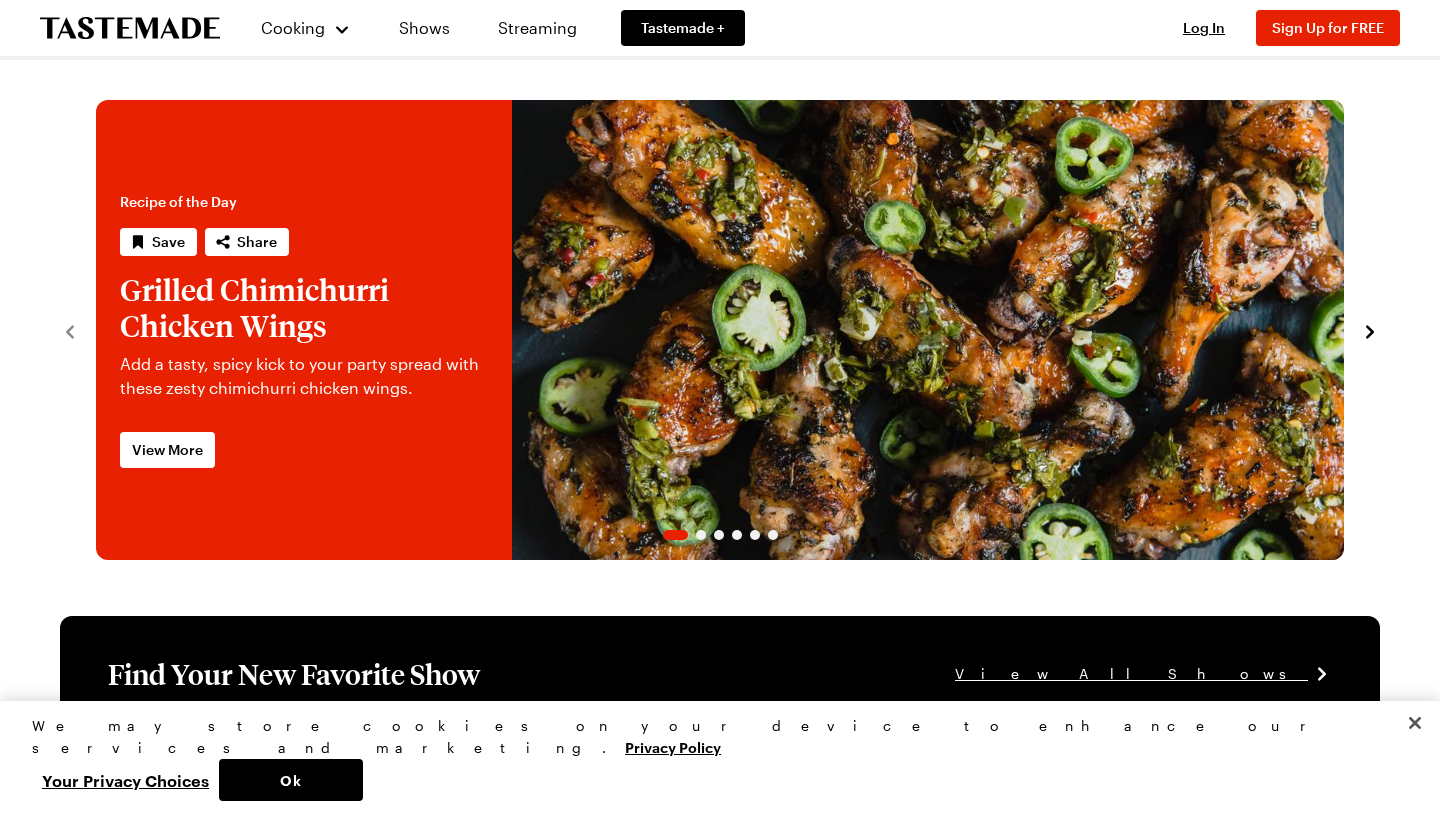 scroll, scrollTop: 0, scrollLeft: 0, axis: both 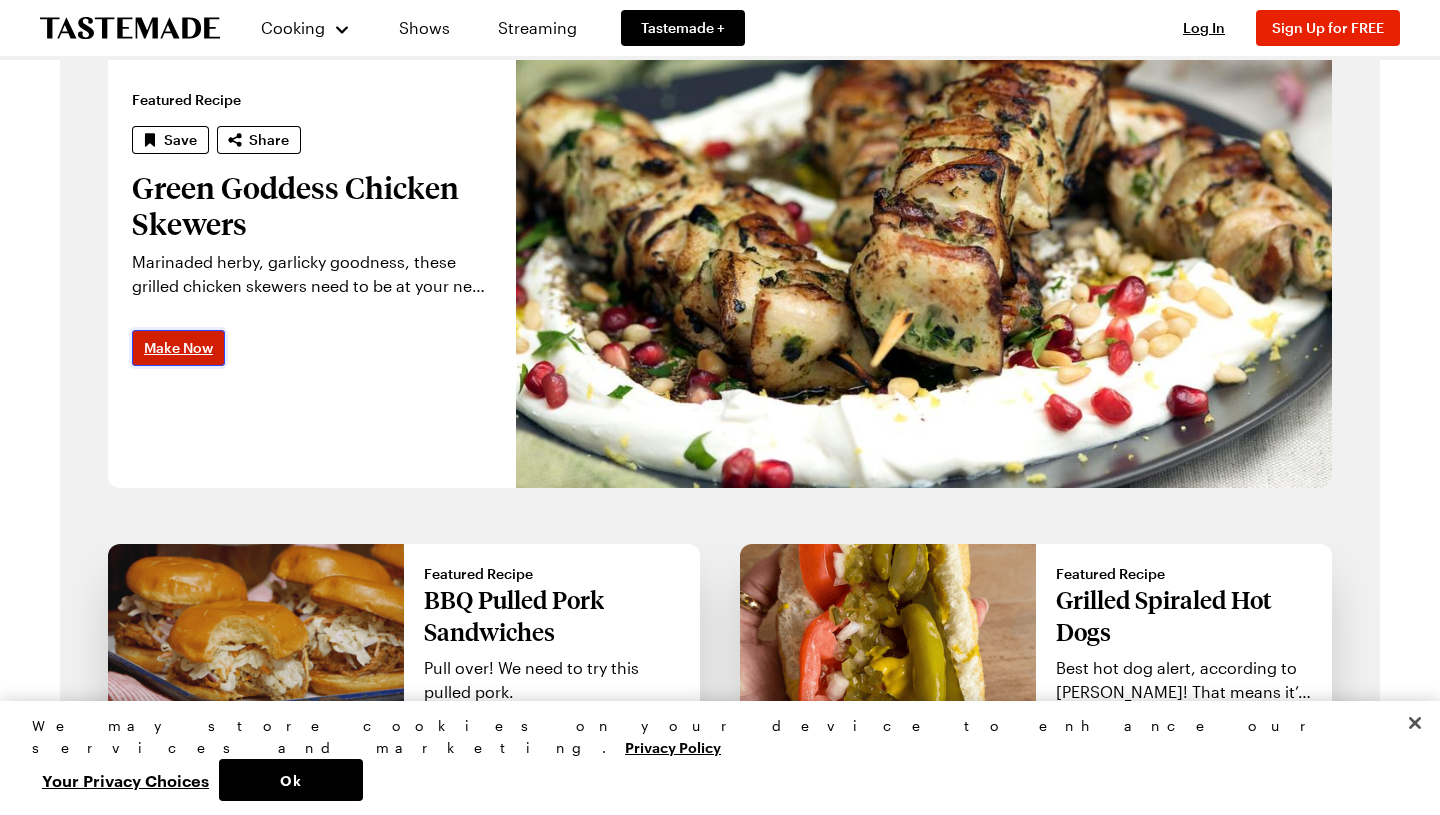 click on "Make Now" at bounding box center [178, 348] 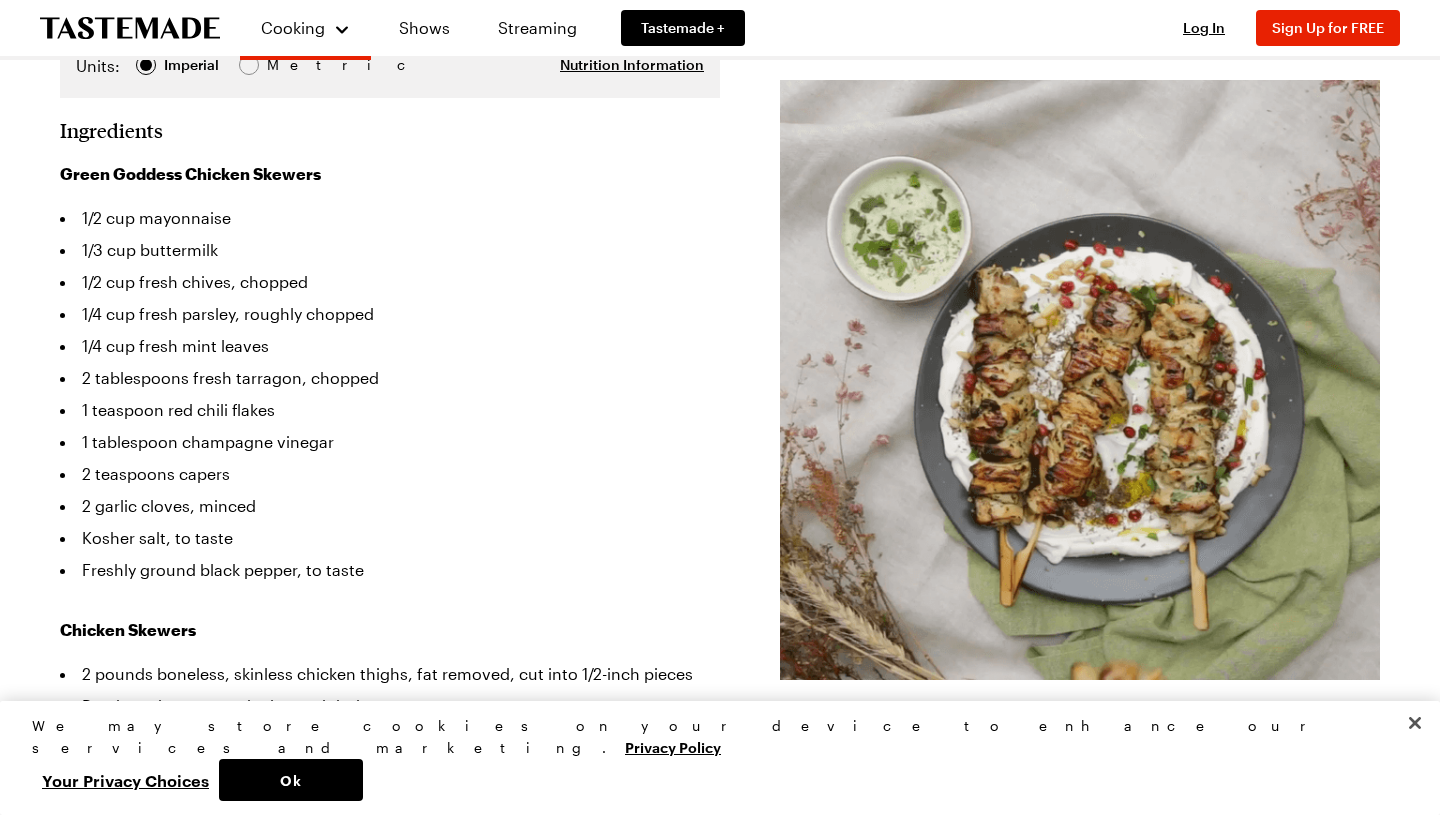 scroll, scrollTop: 507, scrollLeft: 0, axis: vertical 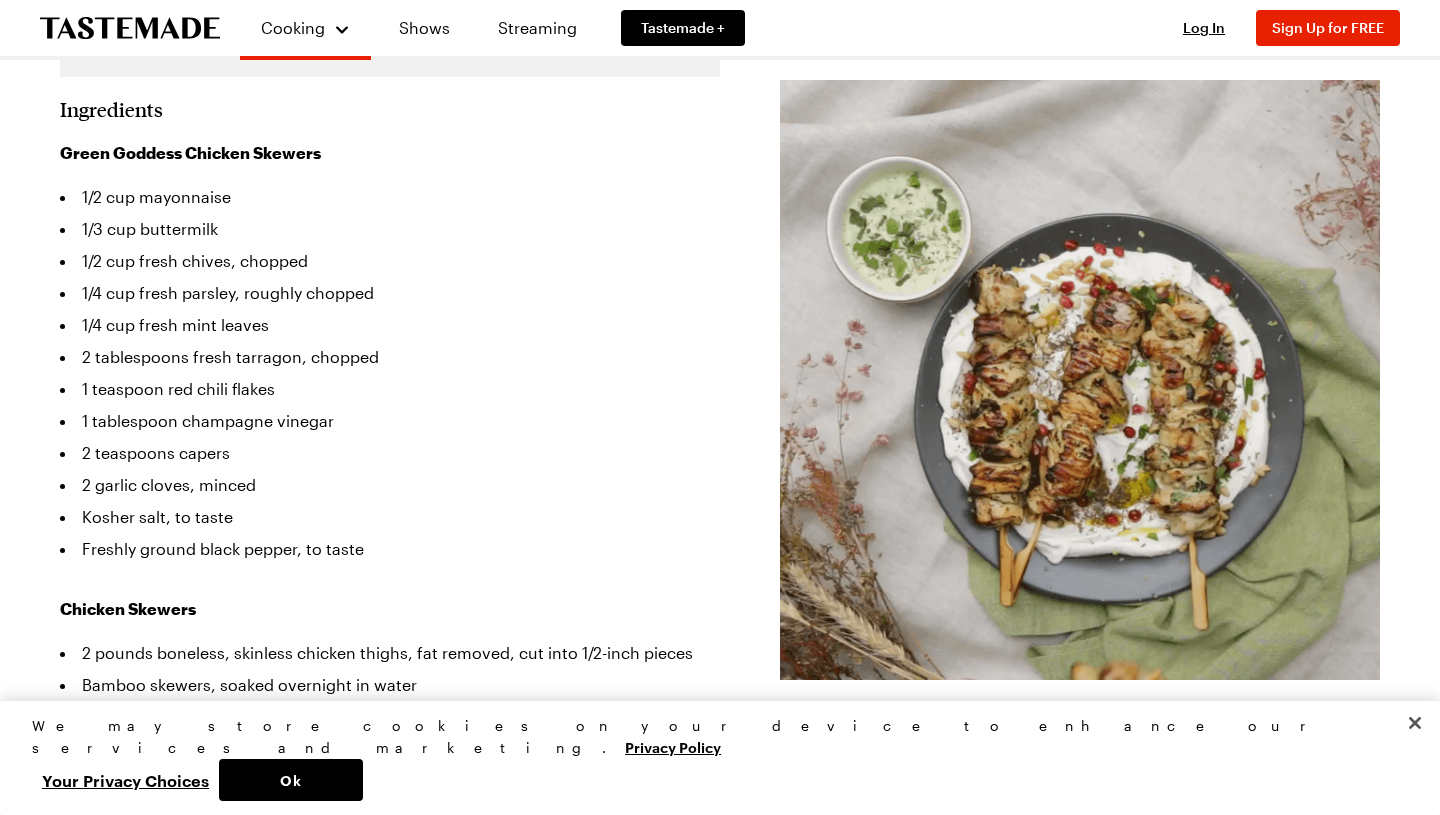 click at bounding box center (1080, 380) 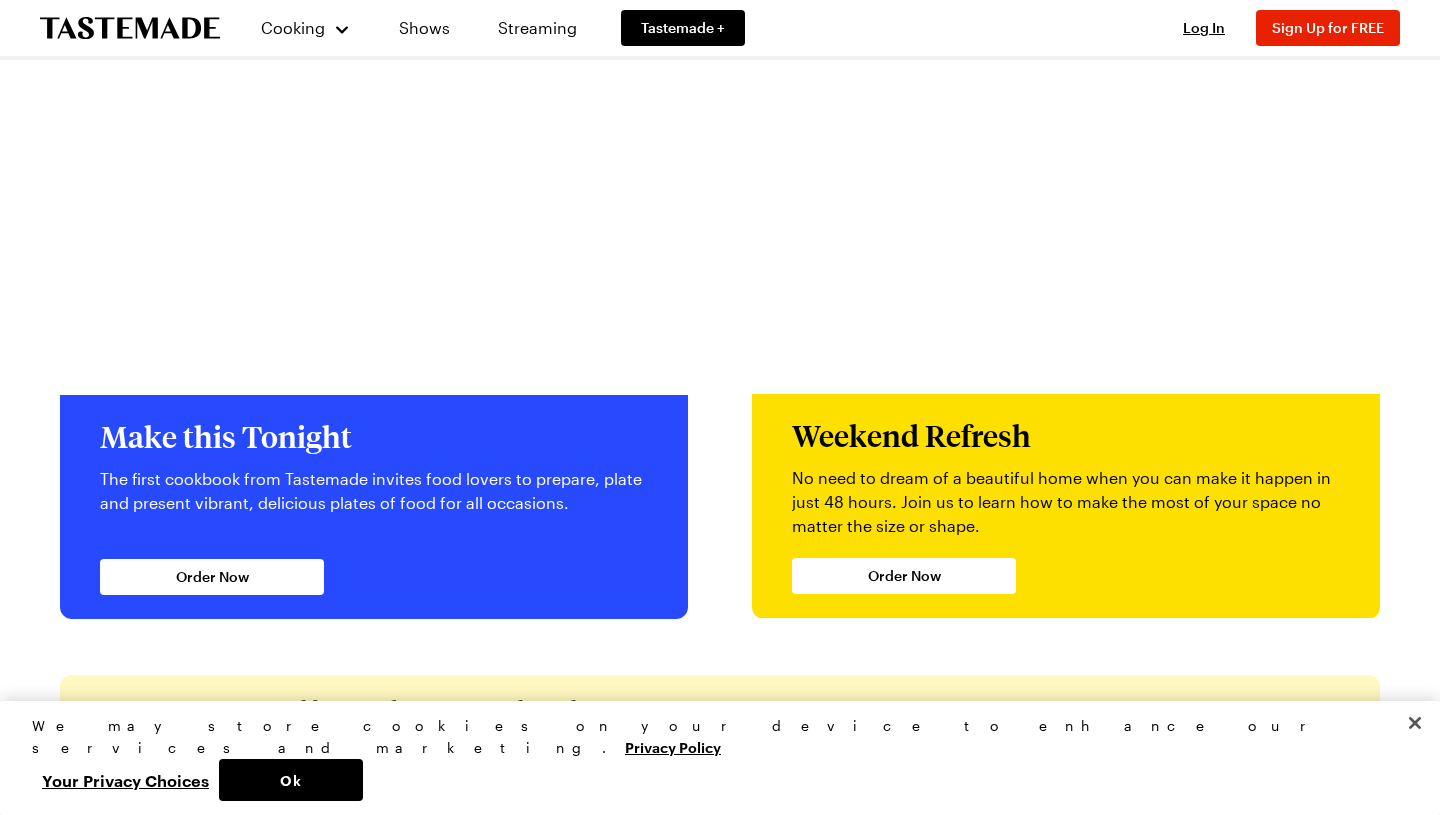 scroll, scrollTop: 4306, scrollLeft: 0, axis: vertical 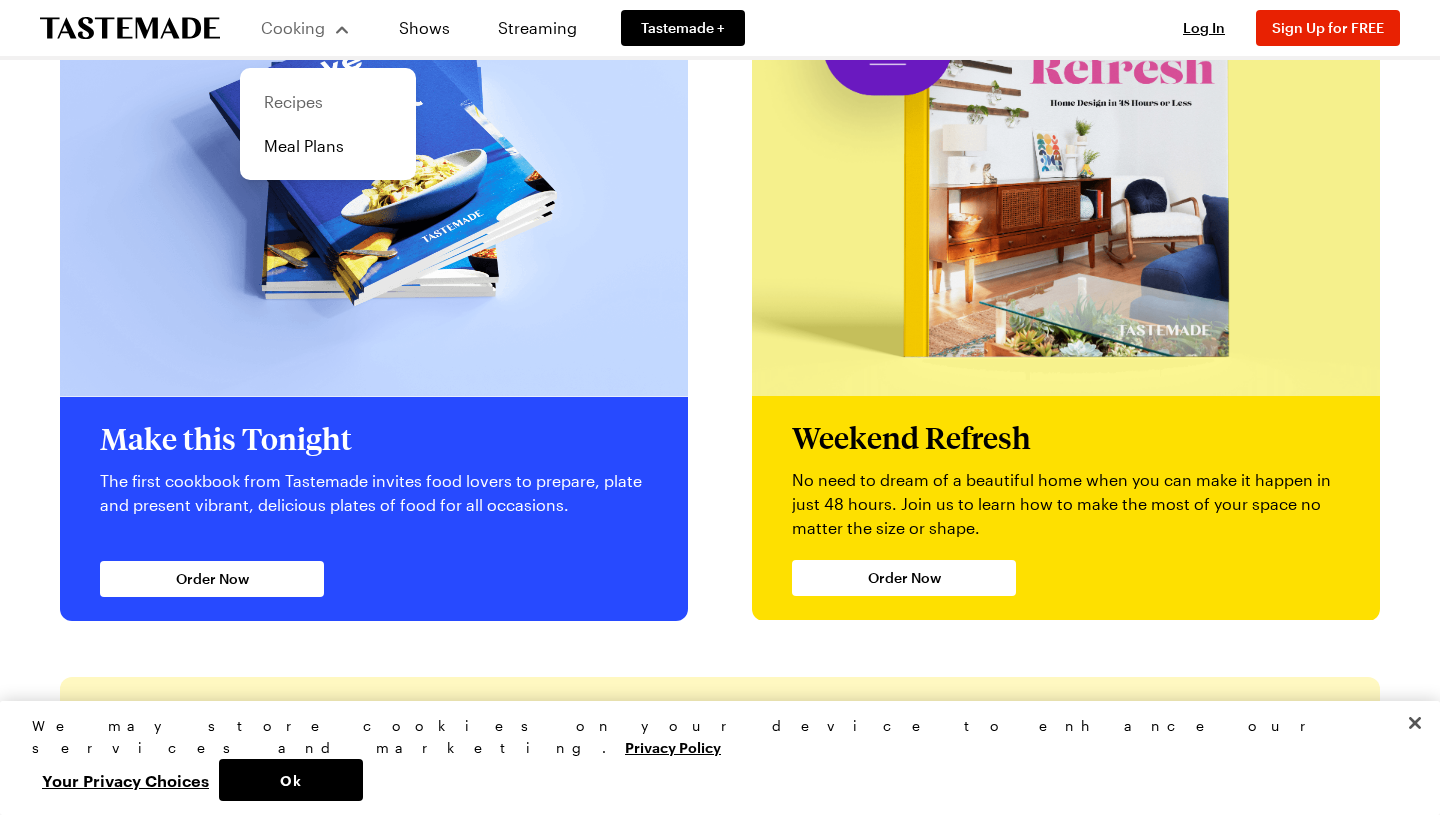click on "Recipes" at bounding box center (328, 102) 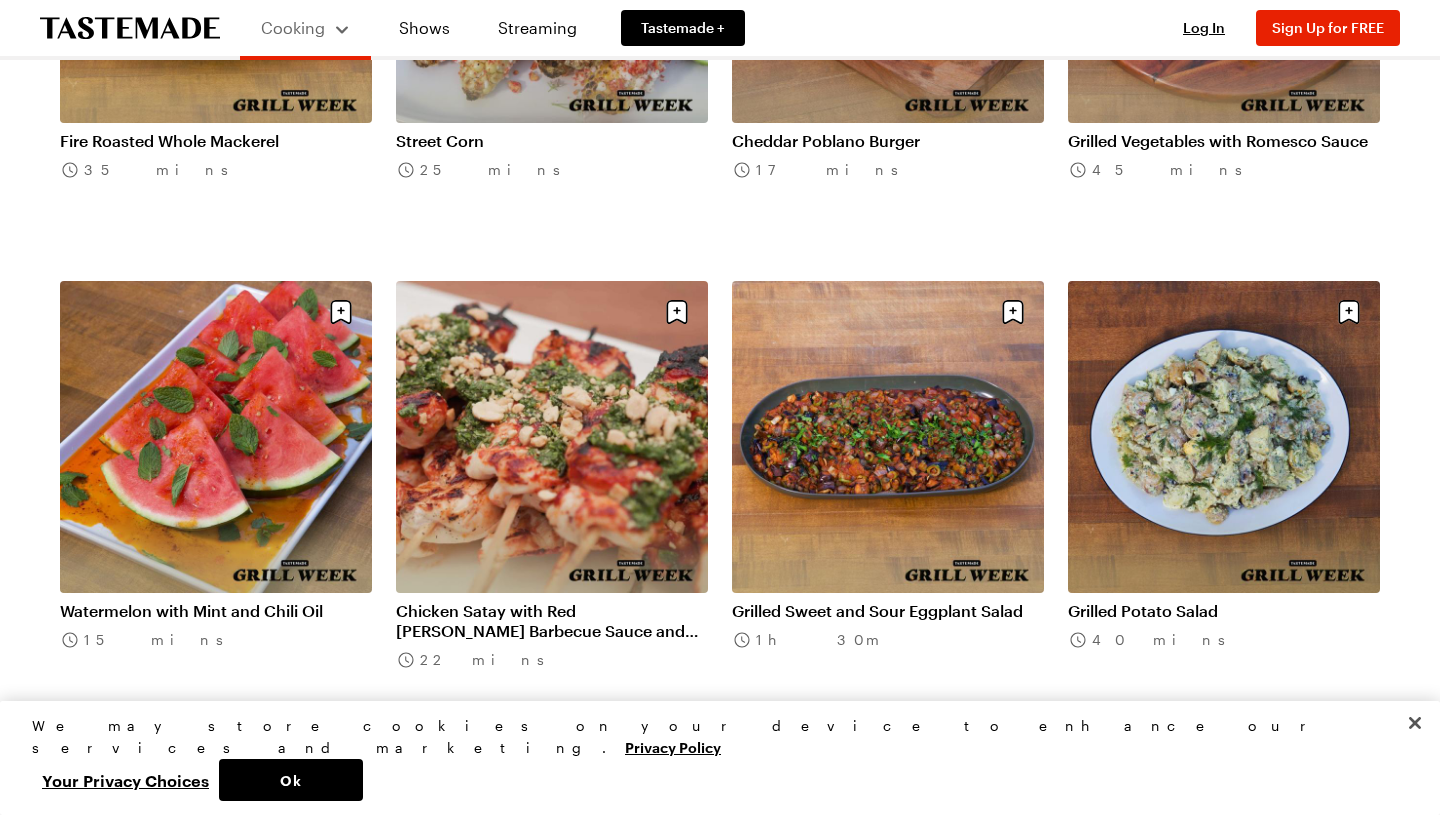 scroll, scrollTop: 1009, scrollLeft: 0, axis: vertical 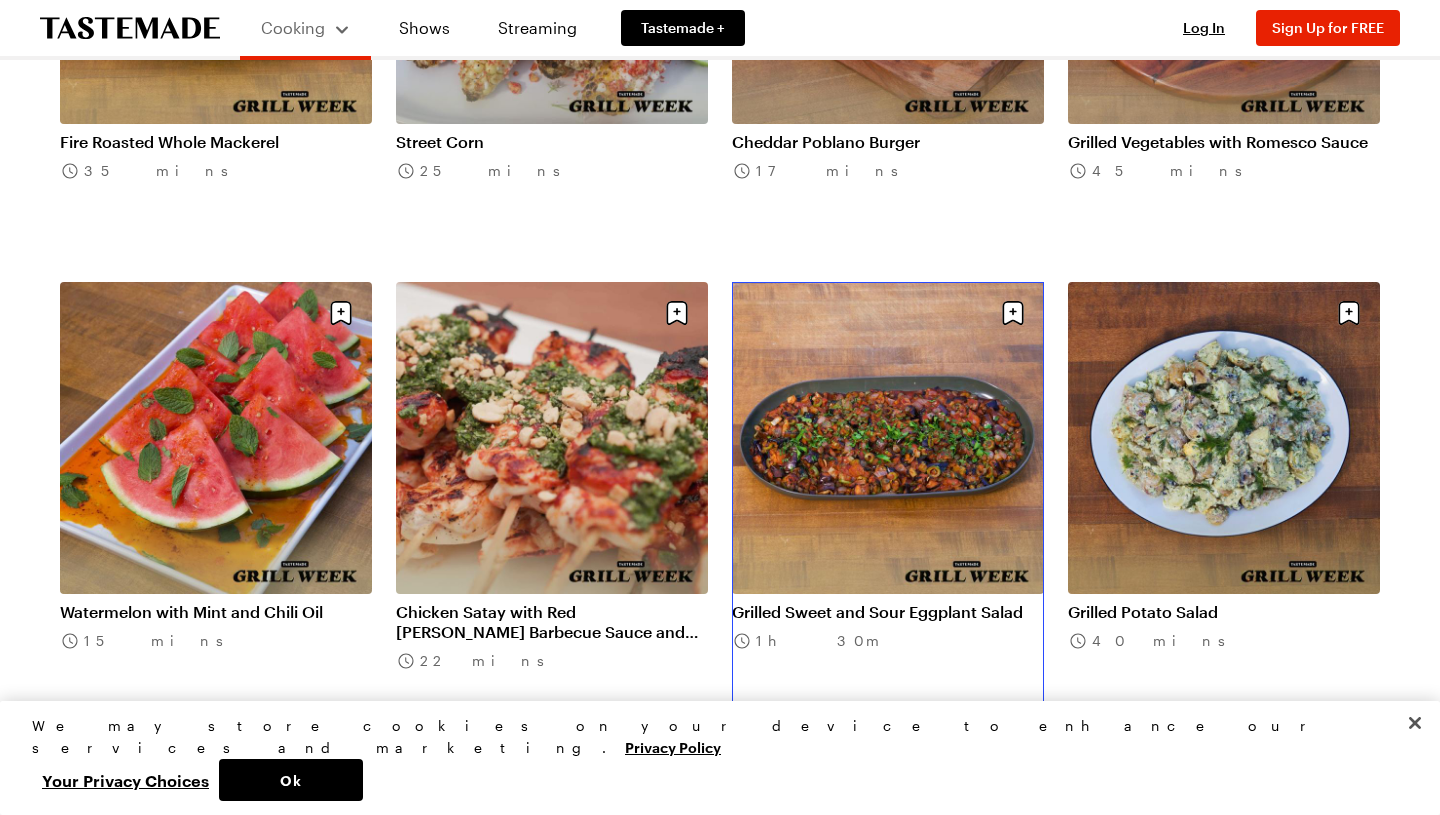 click on "Grilled Sweet and Sour Eggplant Salad" at bounding box center (888, 612) 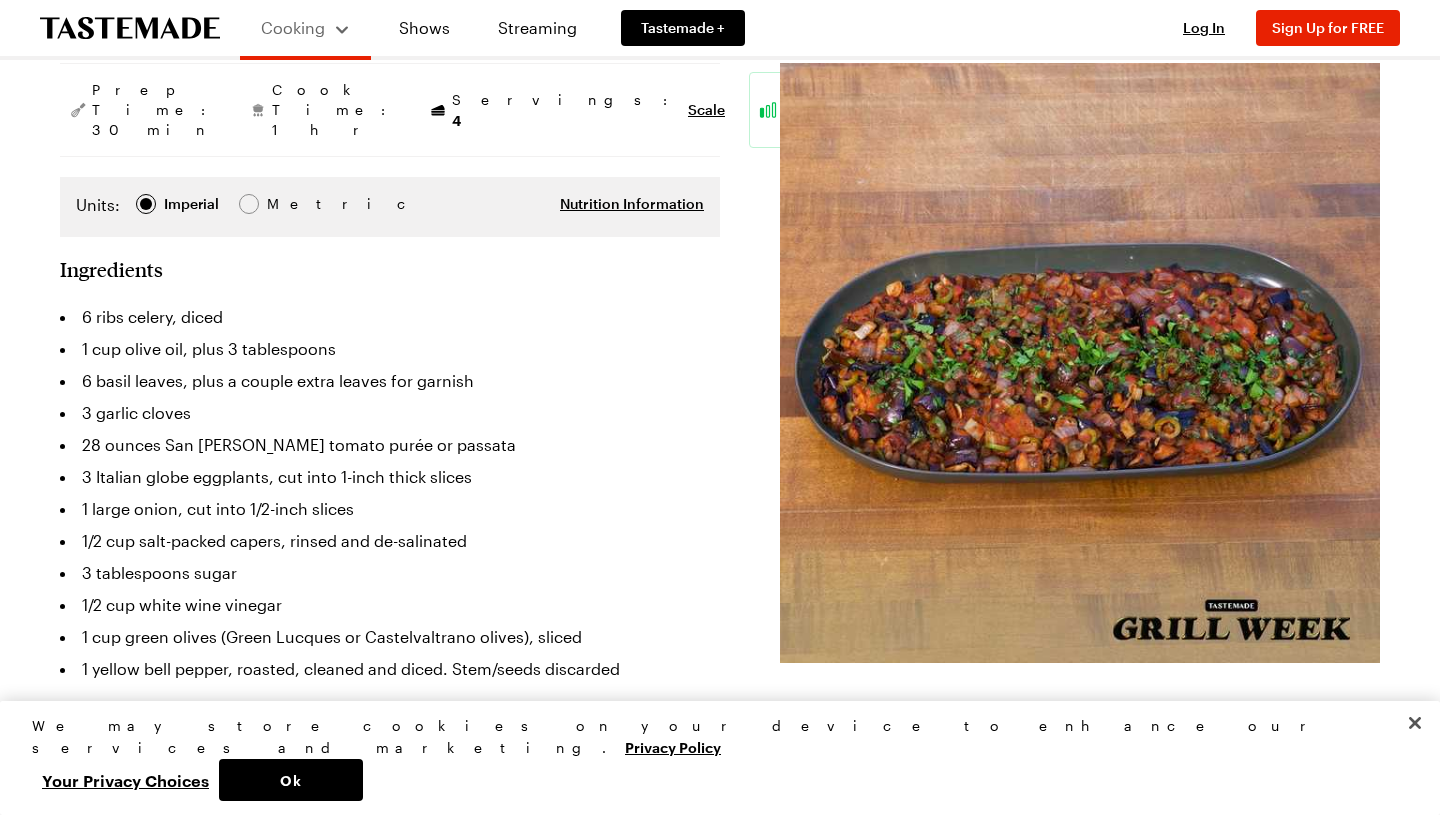 scroll, scrollTop: 419, scrollLeft: 0, axis: vertical 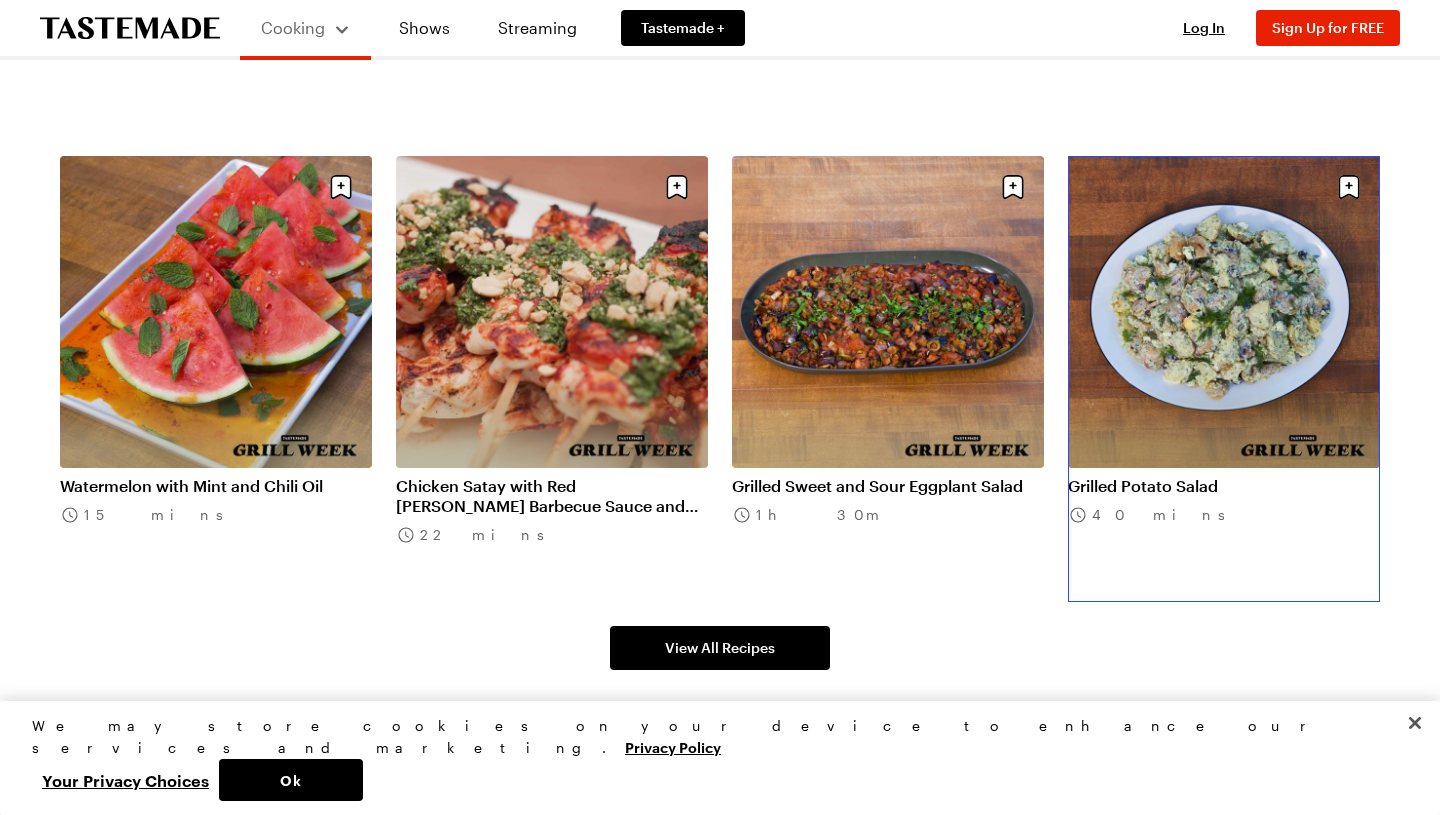 click on "Grilled Potato Salad" at bounding box center (1224, 486) 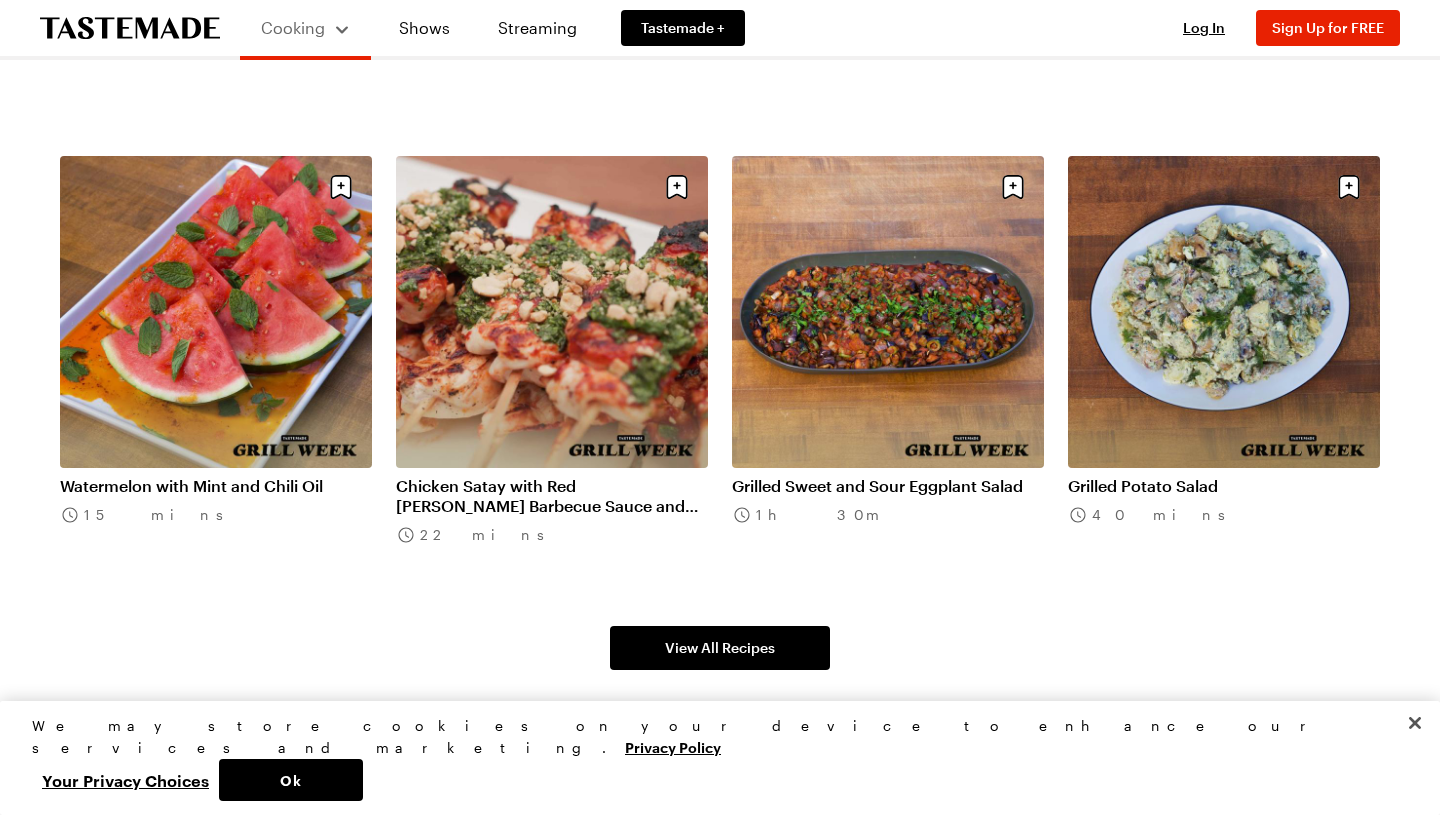 scroll, scrollTop: 0, scrollLeft: 0, axis: both 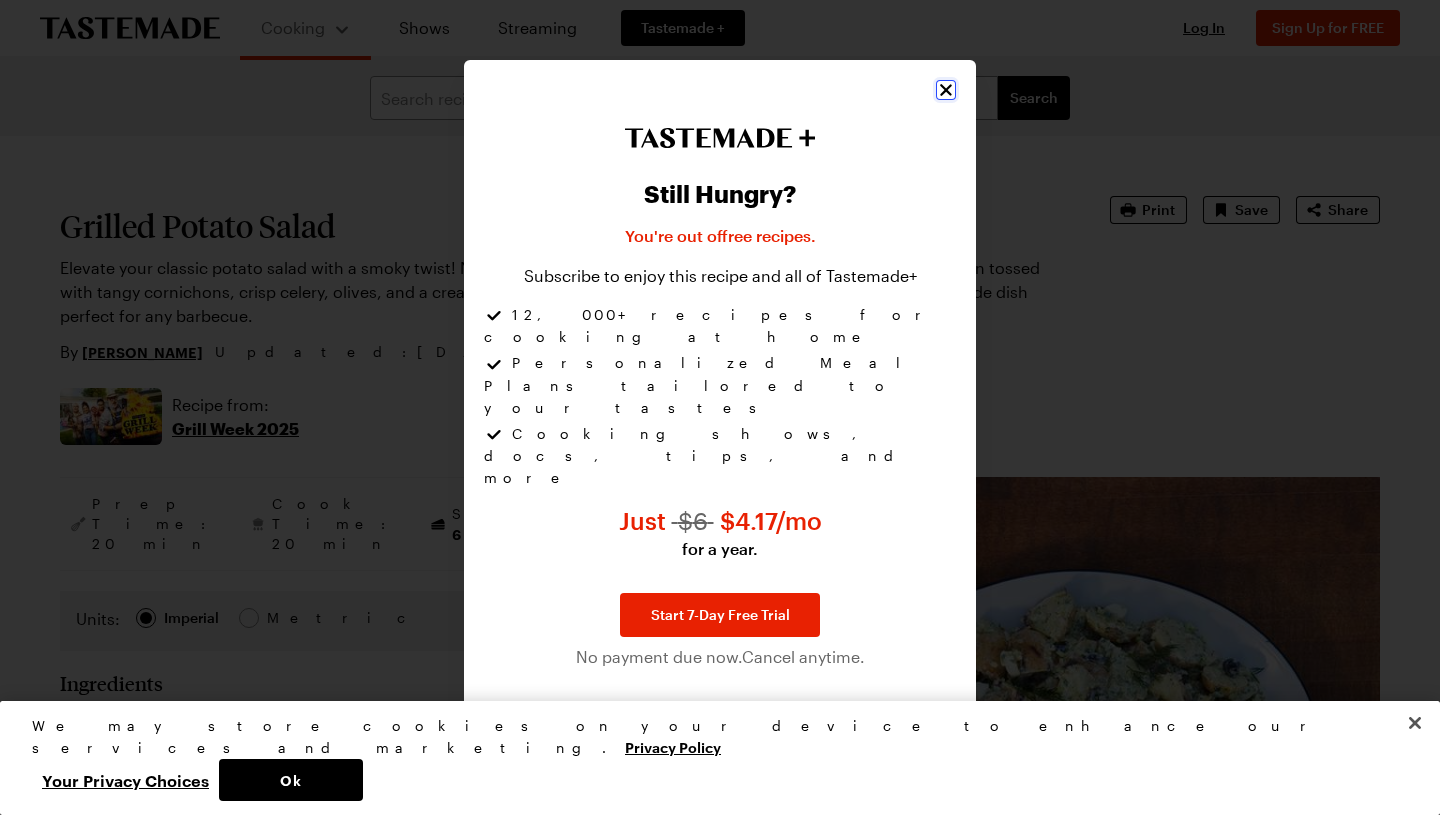 click 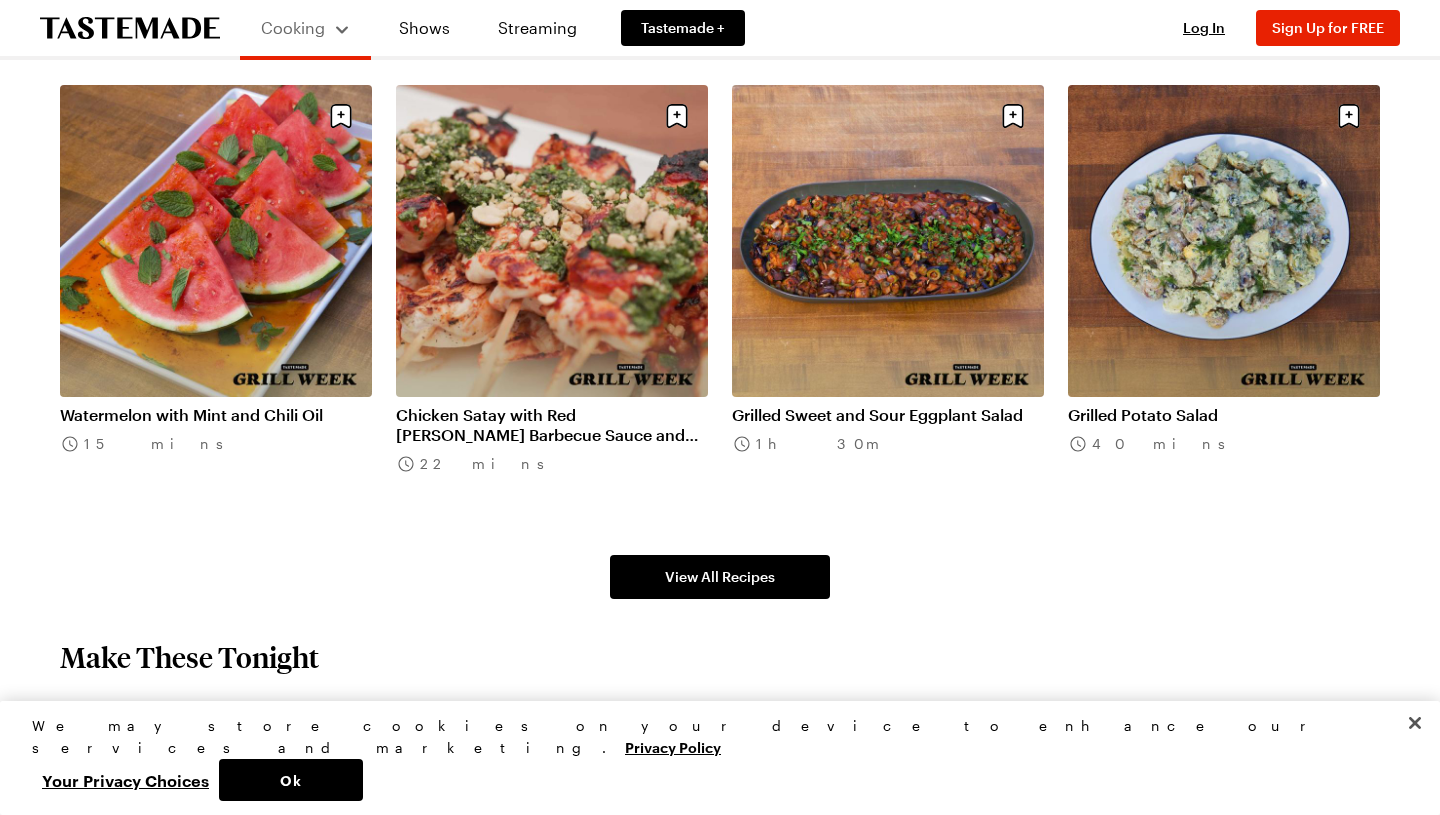 scroll, scrollTop: 1203, scrollLeft: 0, axis: vertical 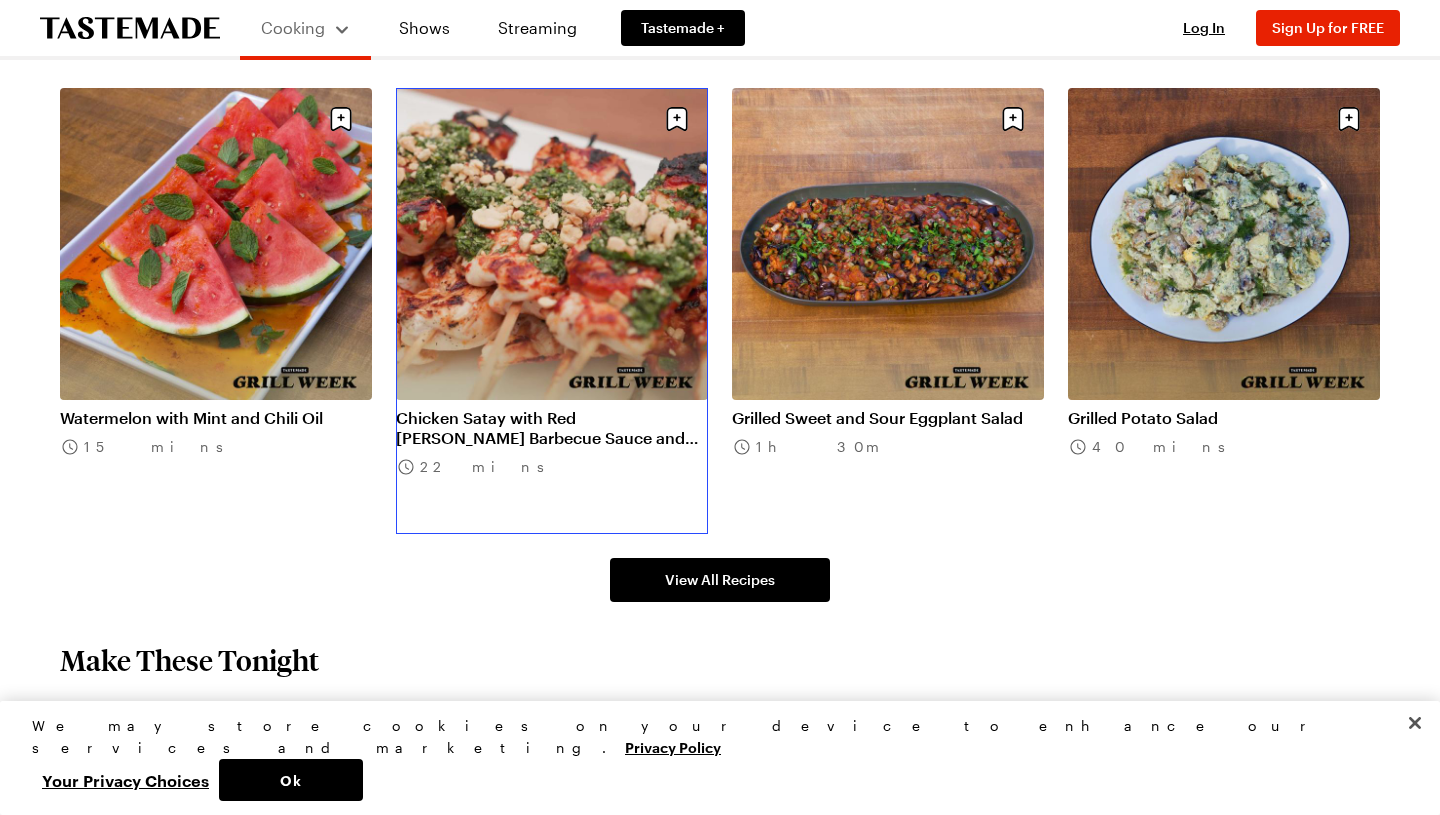 click on "Chicken Satay with Red [PERSON_NAME] Barbecue Sauce and Thai Basil Salsa Verde" at bounding box center (552, 428) 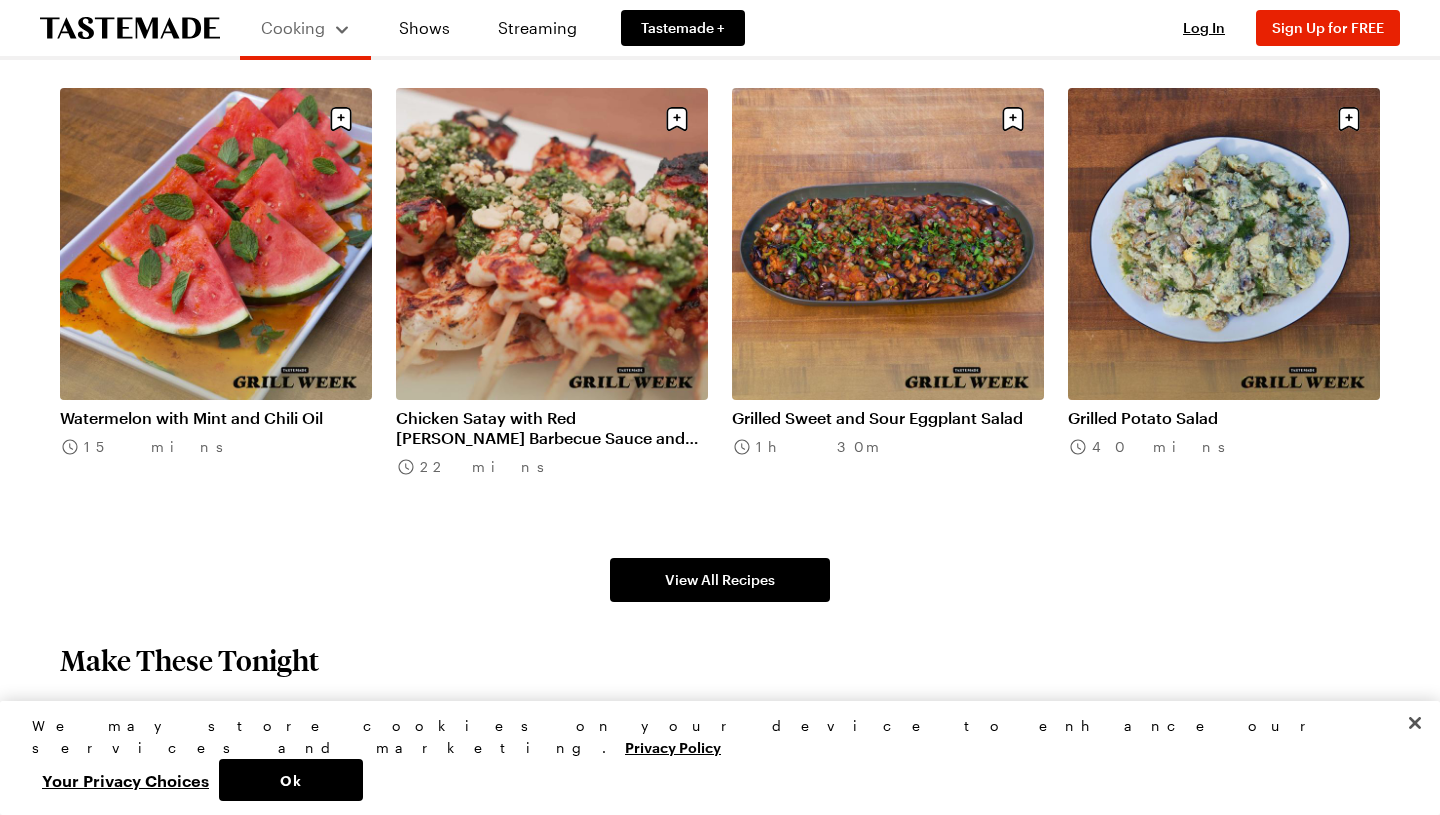 scroll, scrollTop: 0, scrollLeft: 0, axis: both 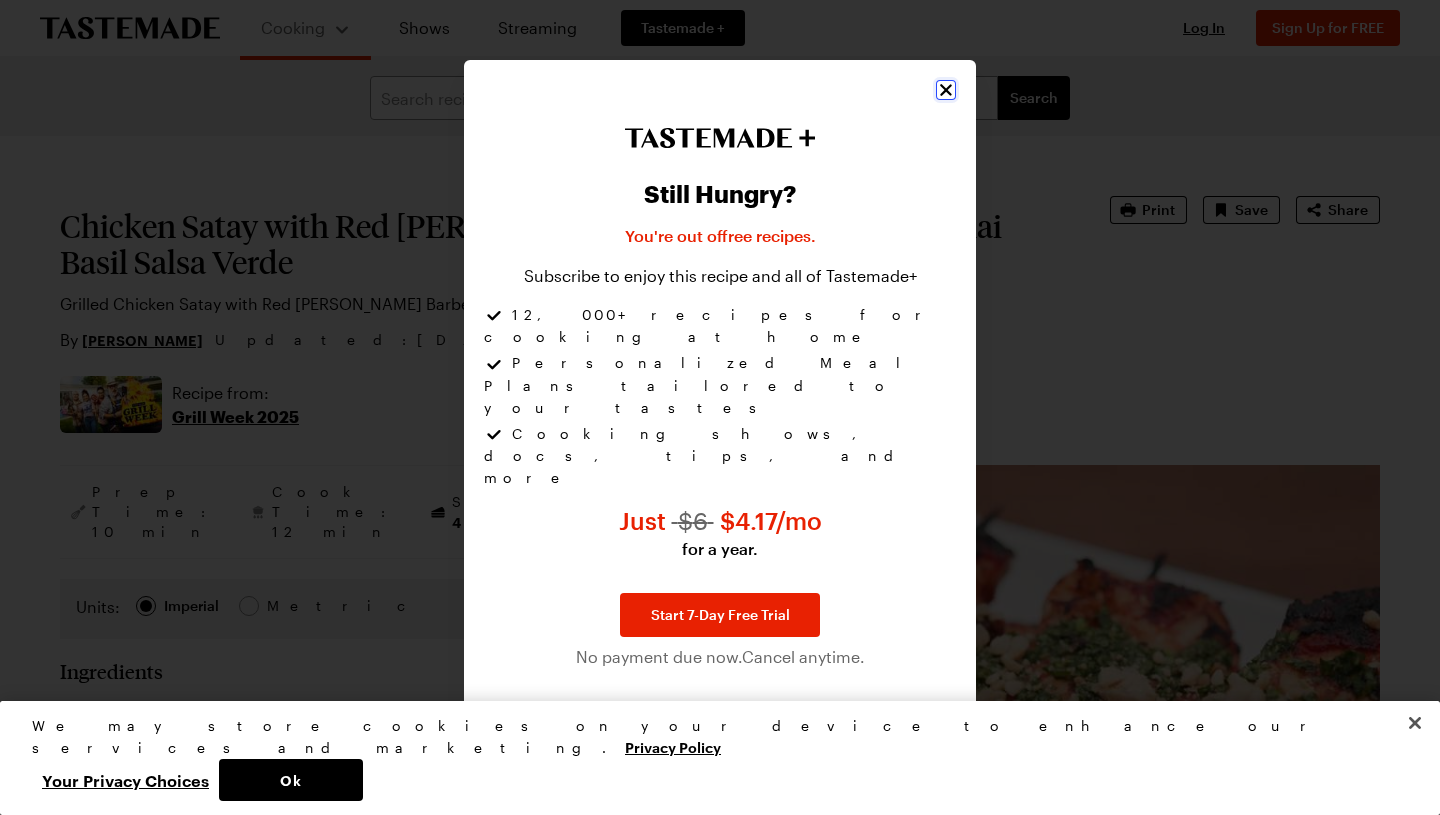 click 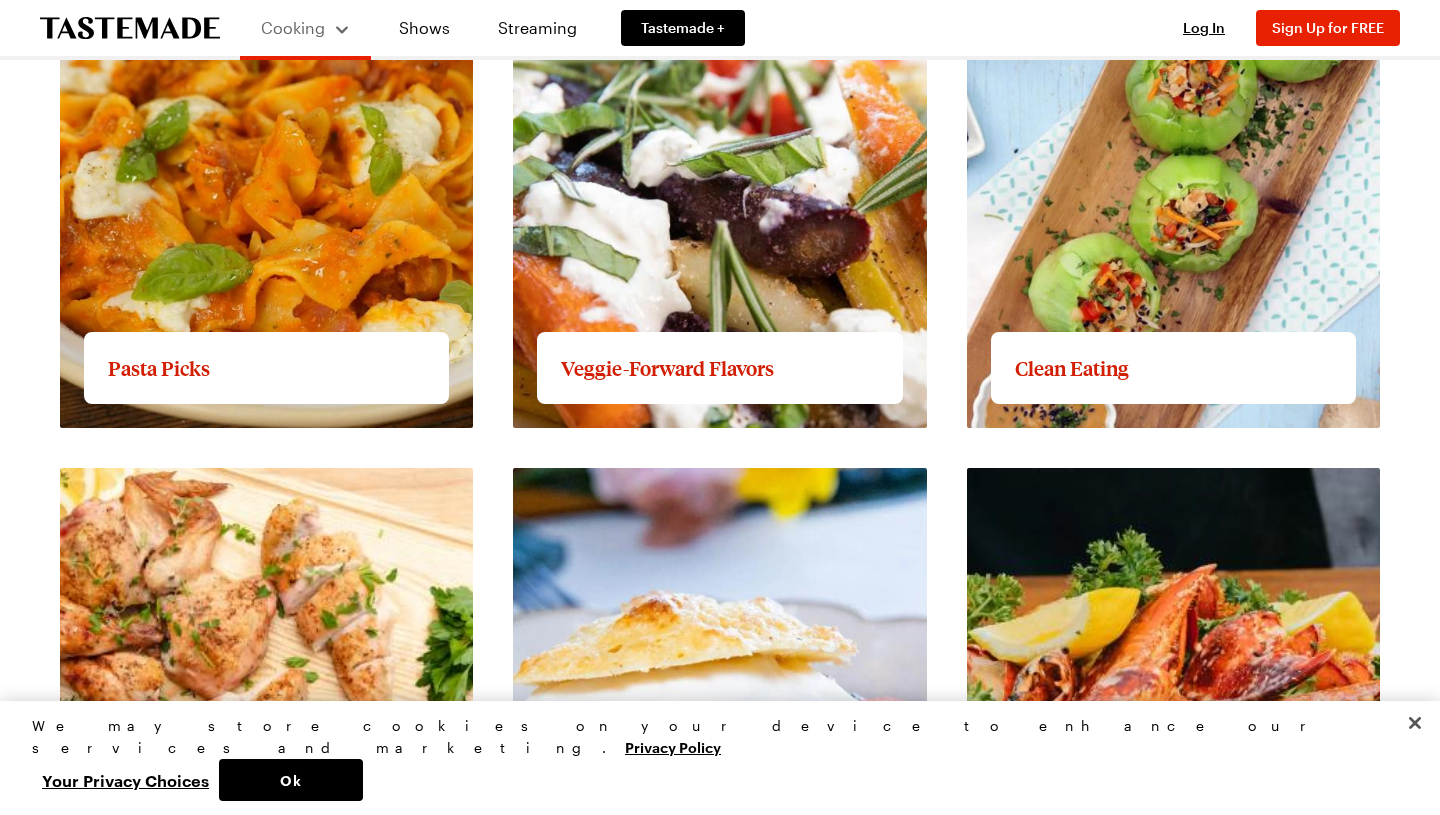 scroll, scrollTop: 2518, scrollLeft: 0, axis: vertical 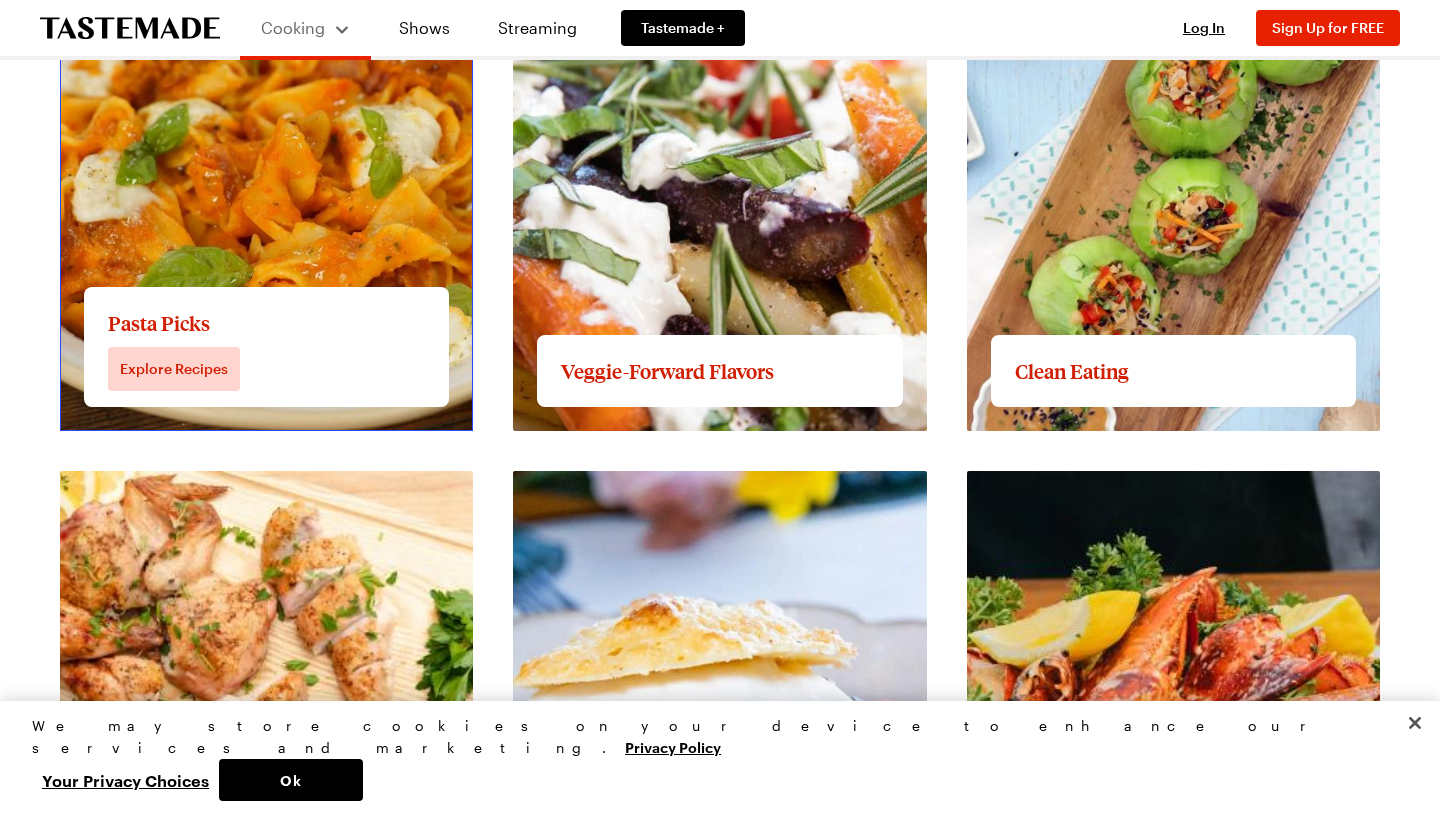 click on "View full content for Pasta Picks" at bounding box center (180, -58) 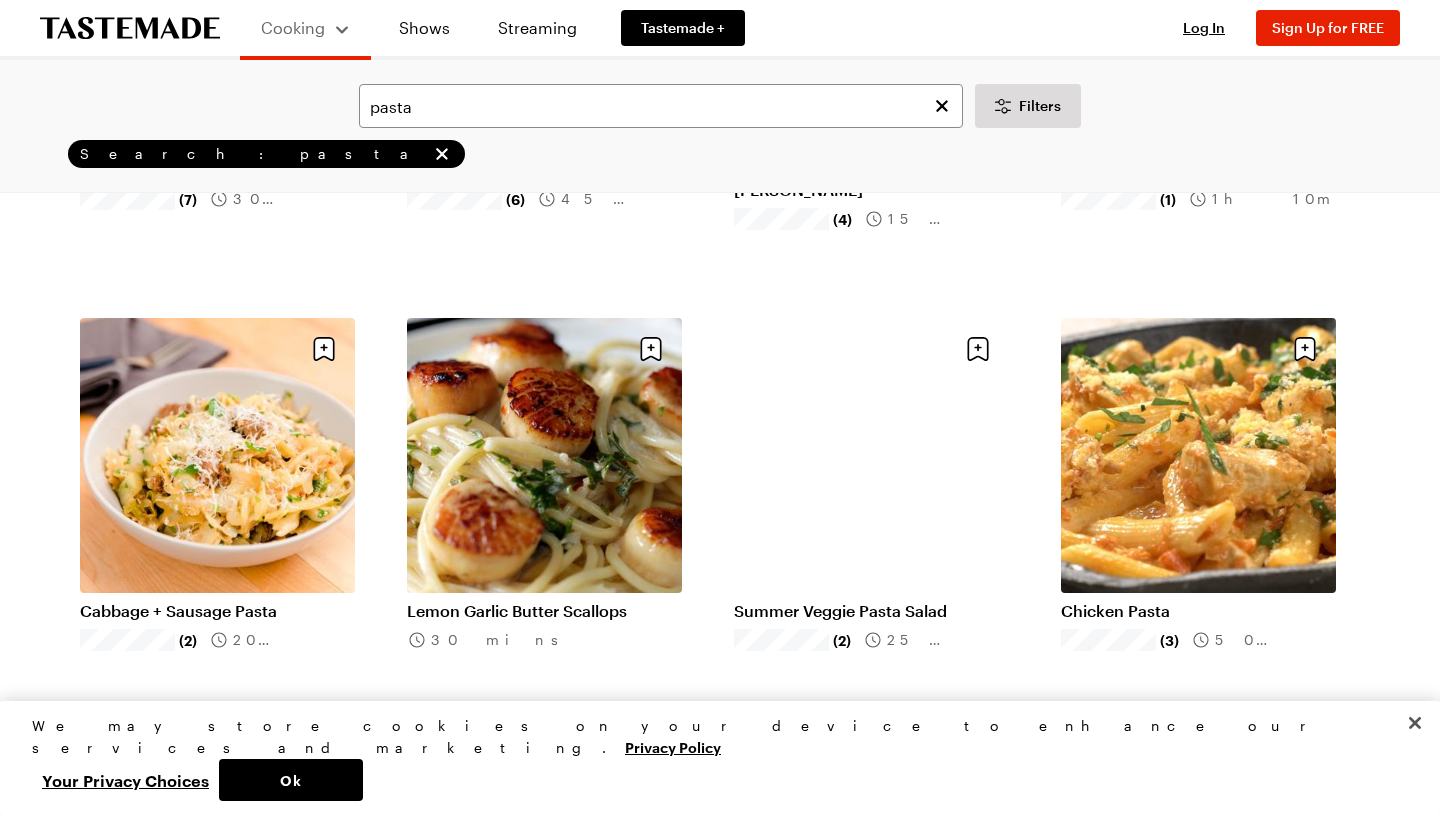 scroll, scrollTop: 503, scrollLeft: 0, axis: vertical 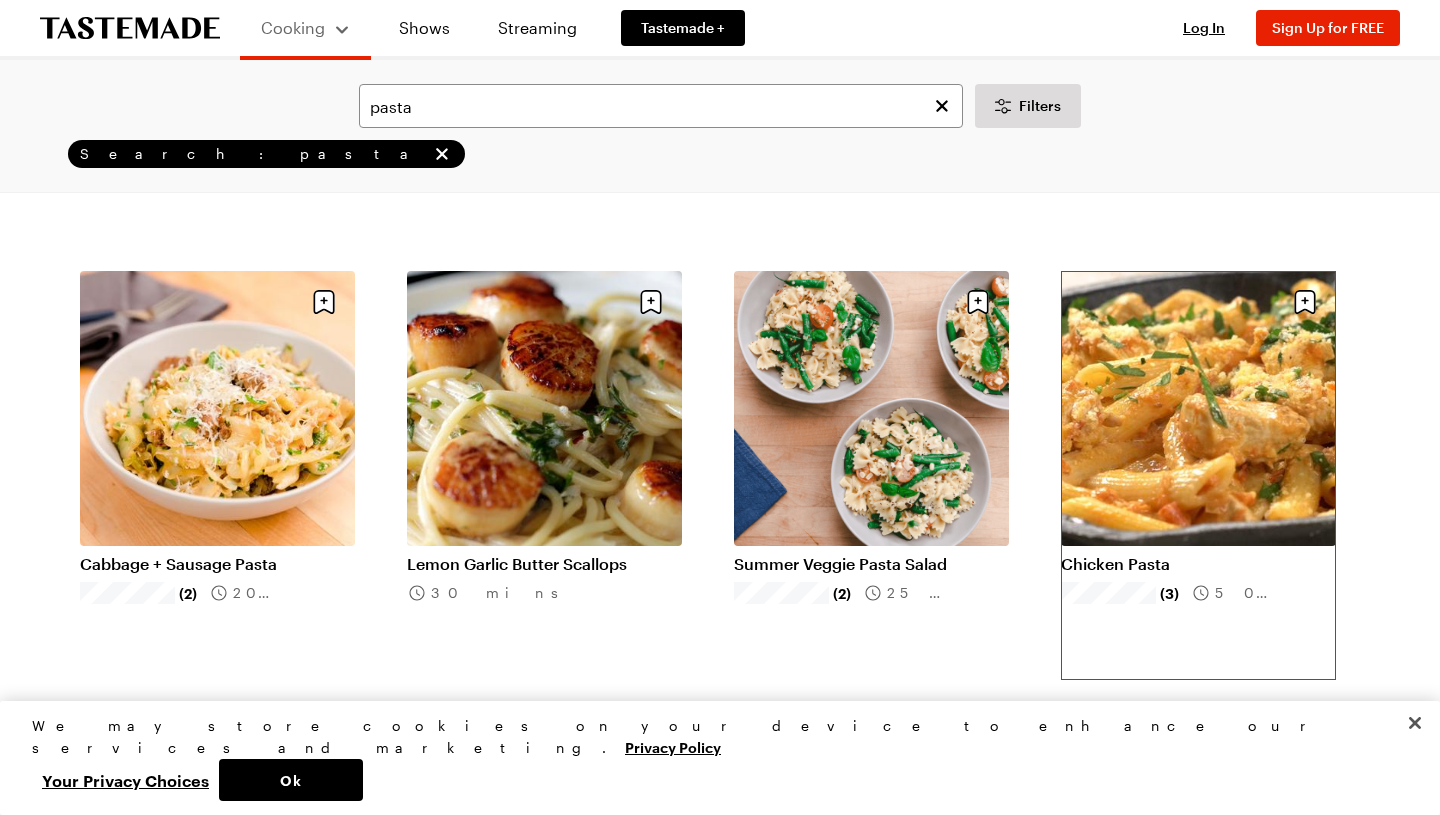 click on "Chicken Pasta" at bounding box center (1198, 564) 